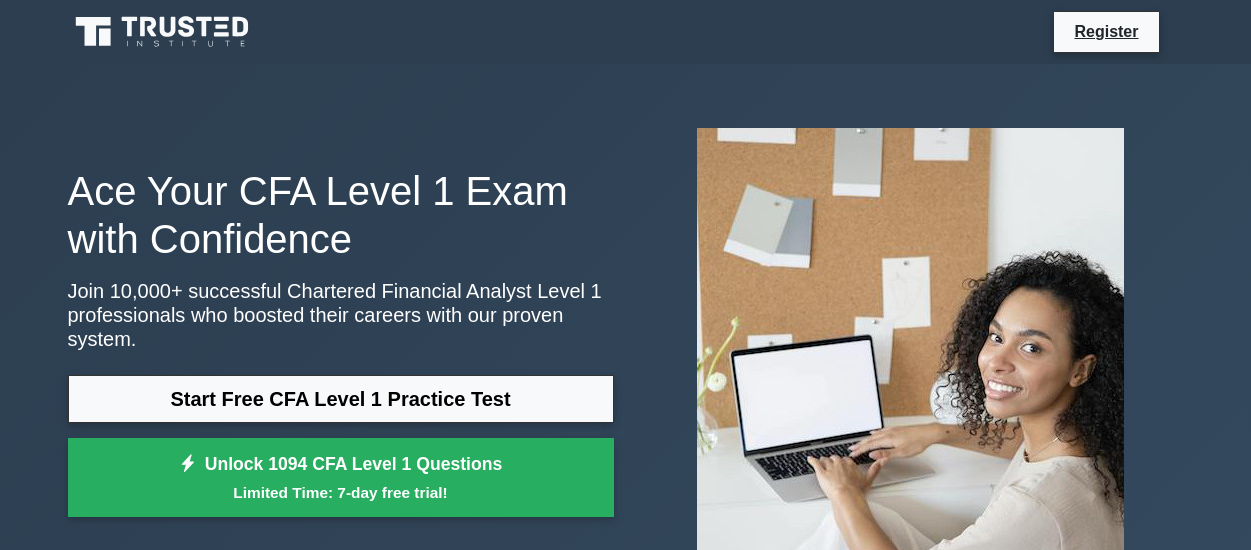 scroll, scrollTop: 0, scrollLeft: 0, axis: both 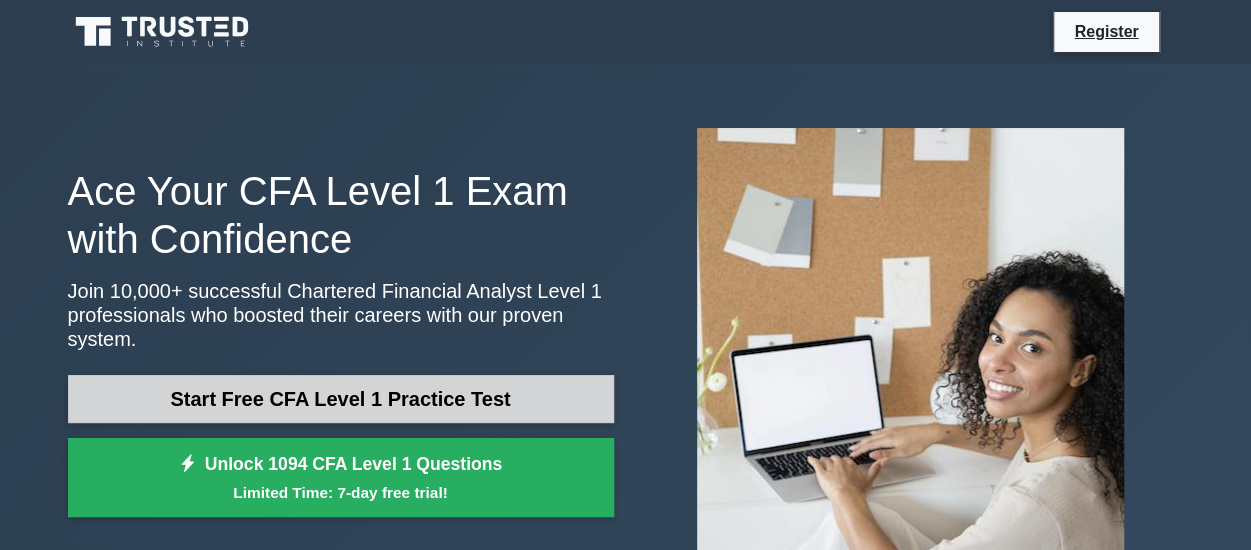 drag, startPoint x: 0, startPoint y: 0, endPoint x: 385, endPoint y: 375, distance: 537.4477 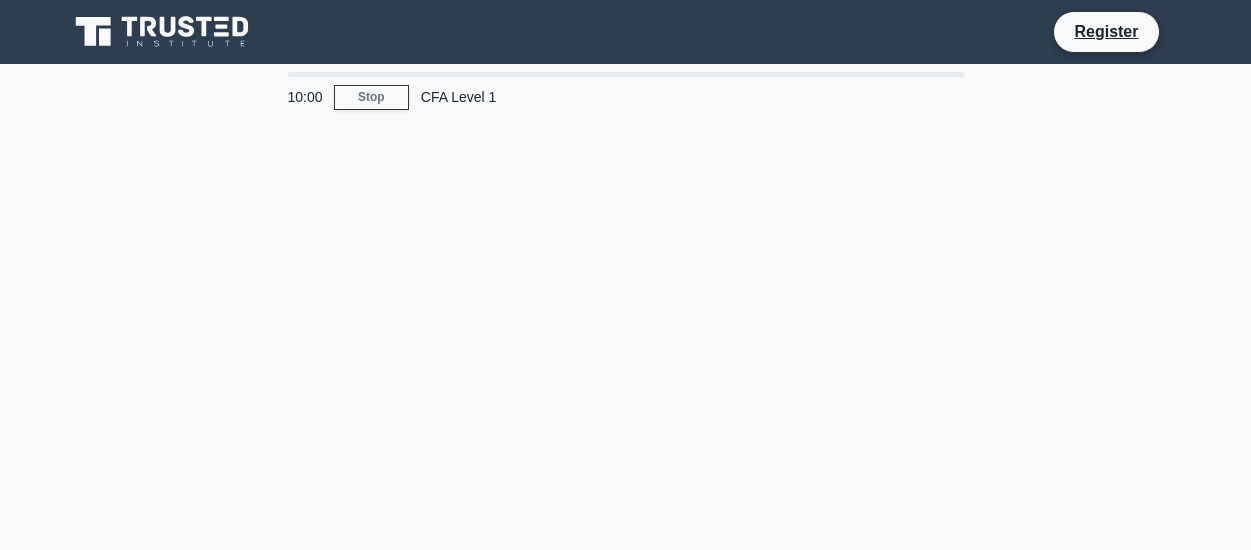 scroll, scrollTop: 0, scrollLeft: 0, axis: both 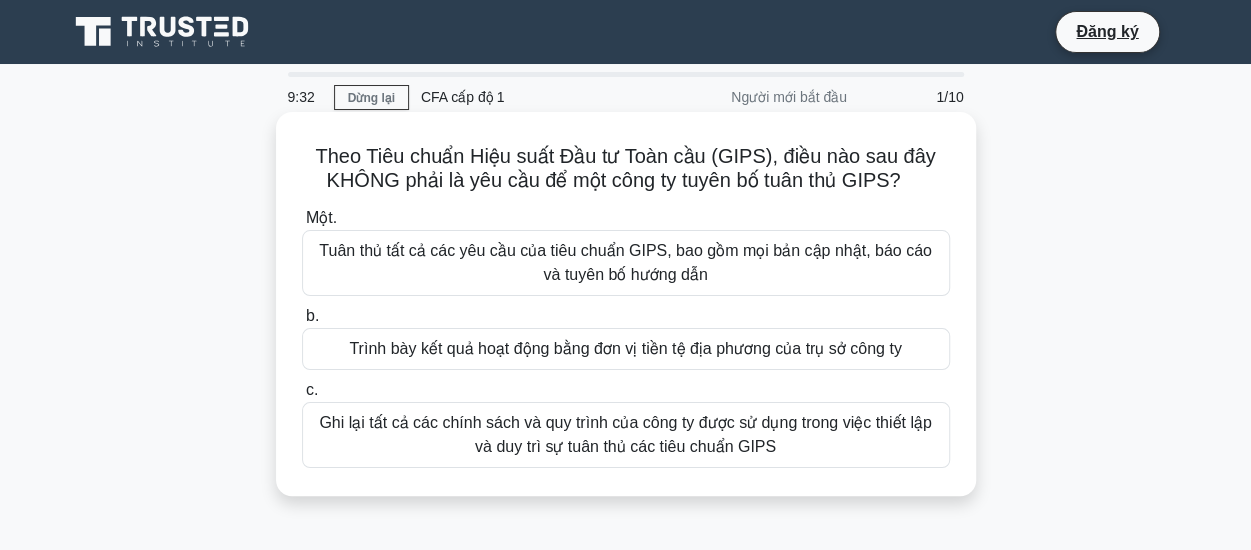 click on "Ghi lại tất cả các chính sách và quy trình của công ty được sử dụng trong việc thiết lập và duy trì sự tuân thủ các tiêu chuẩn GIPS" at bounding box center (625, 434) 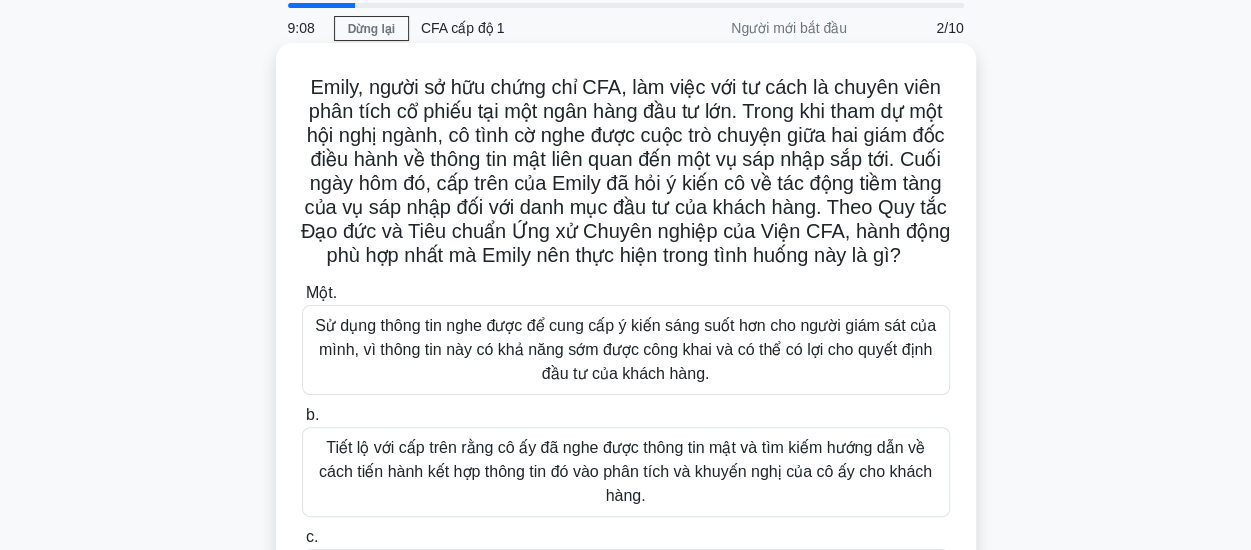 scroll, scrollTop: 200, scrollLeft: 0, axis: vertical 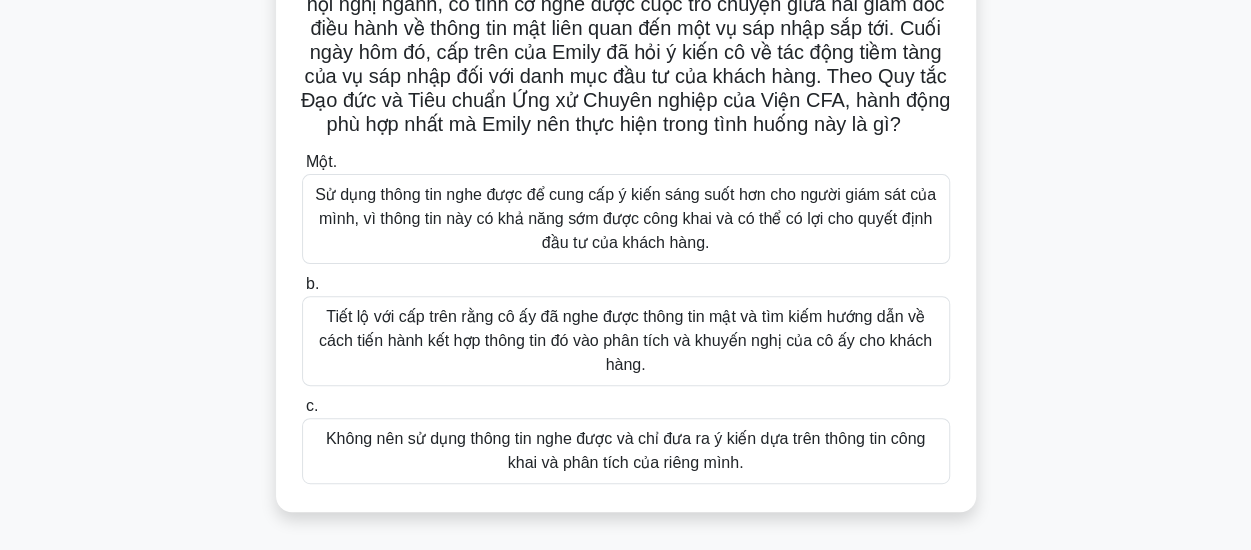 click on "Không nên sử dụng thông tin nghe được và chỉ đưa ra ý kiến dựa trên thông tin công khai và phân tích của riêng mình." at bounding box center [625, 450] 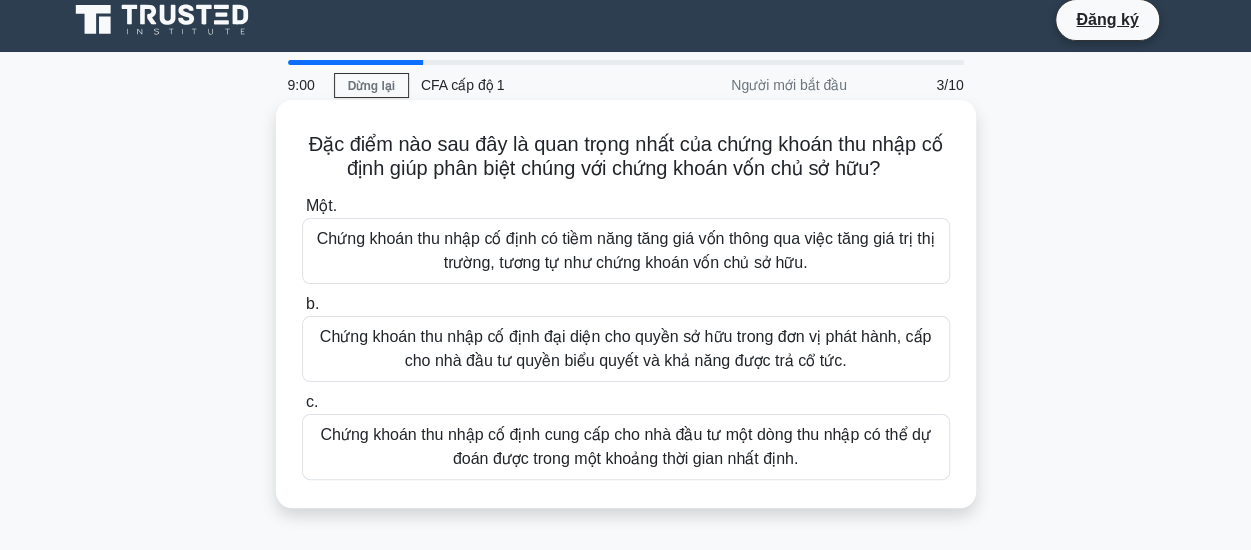 scroll, scrollTop: 0, scrollLeft: 0, axis: both 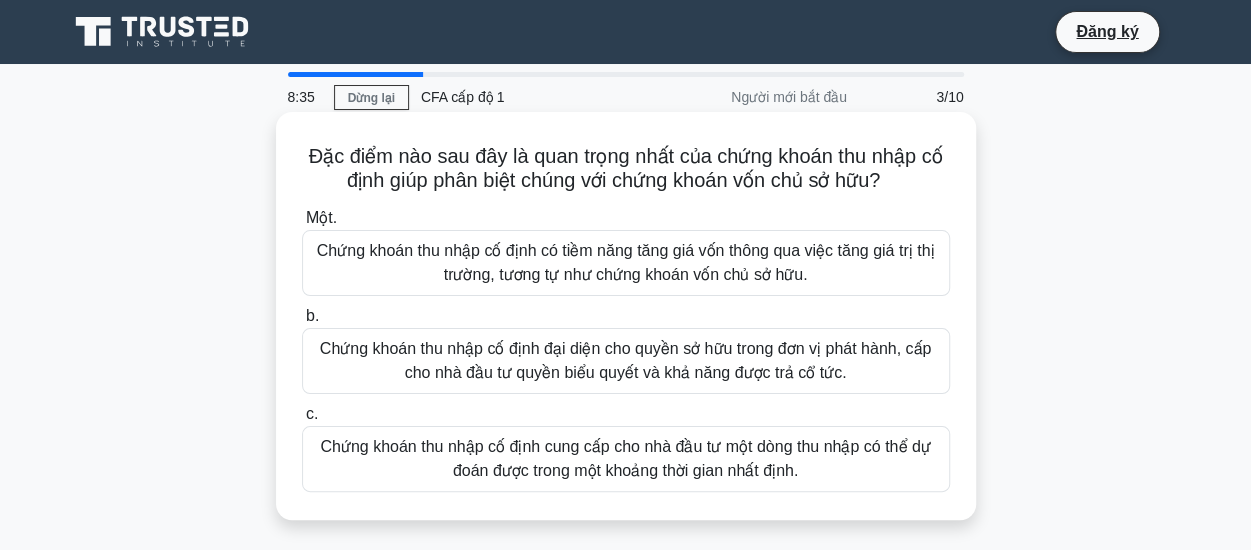 click on "Chứng khoán thu nhập cố định cung cấp cho nhà đầu tư một dòng thu nhập có thể dự đoán được trong một khoảng thời gian nhất định." at bounding box center (625, 458) 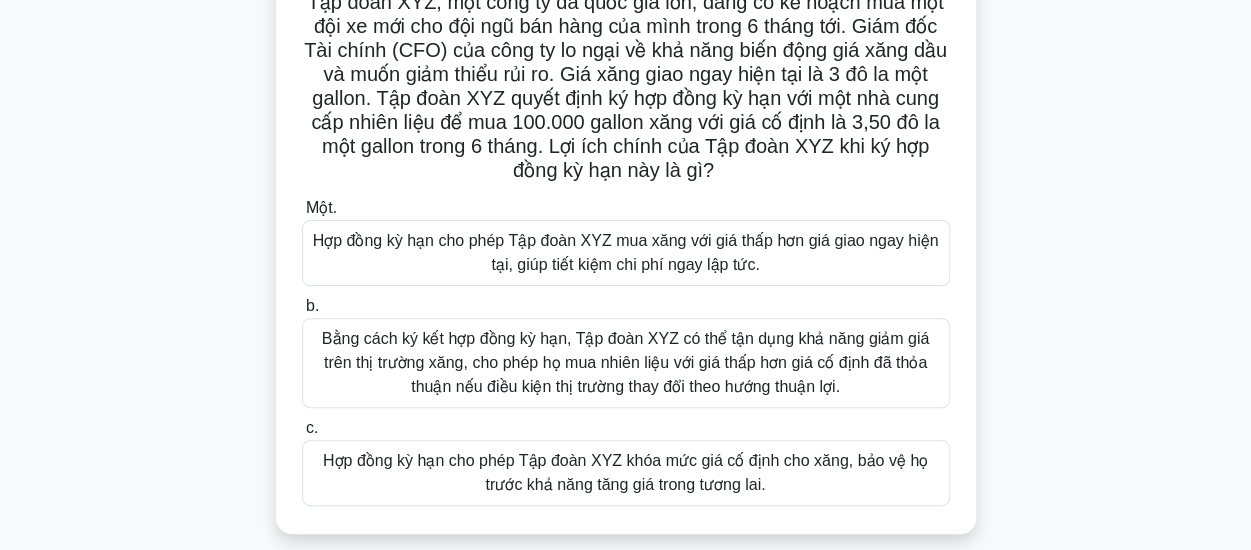 scroll, scrollTop: 200, scrollLeft: 0, axis: vertical 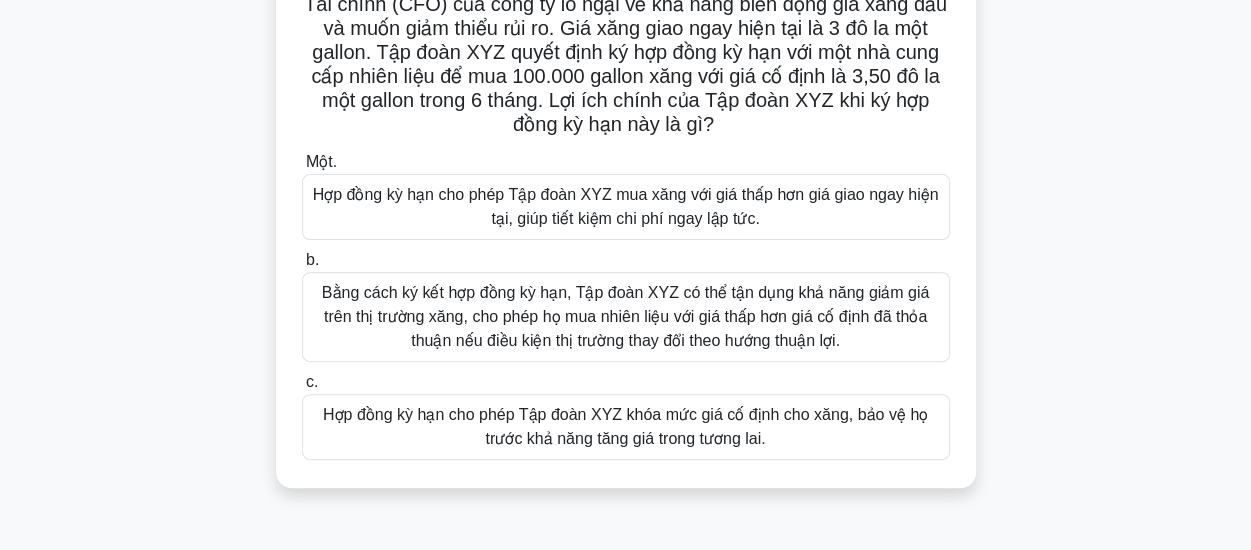 click on "Hợp đồng kỳ hạn cho phép Tập đoàn XYZ khóa mức giá cố định cho xăng, bảo vệ họ trước khả năng tăng giá trong tương lai." at bounding box center (625, 426) 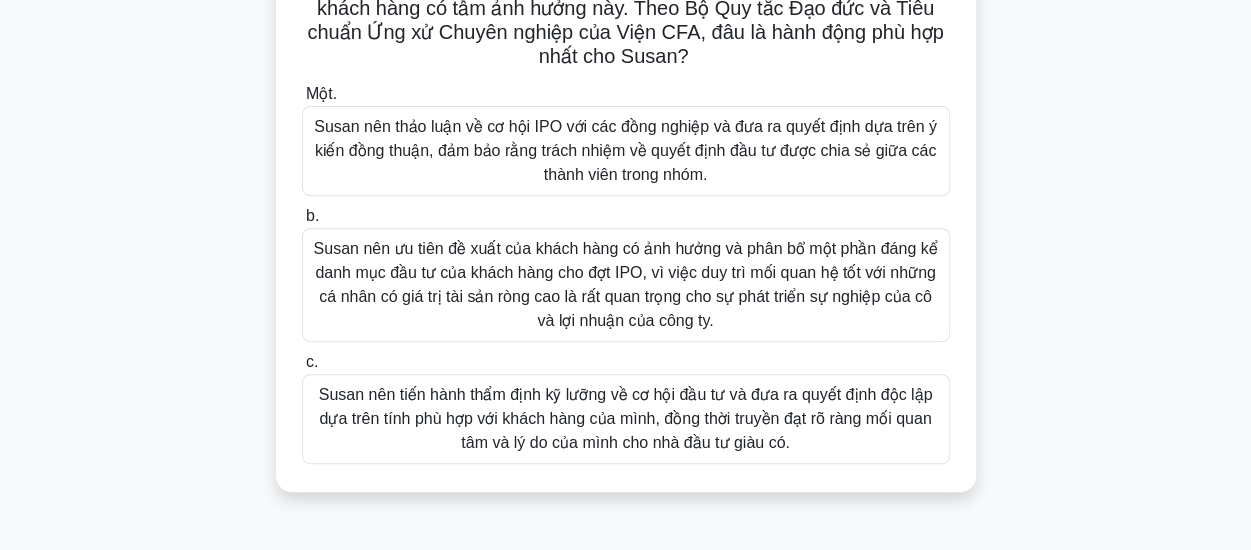 scroll, scrollTop: 300, scrollLeft: 0, axis: vertical 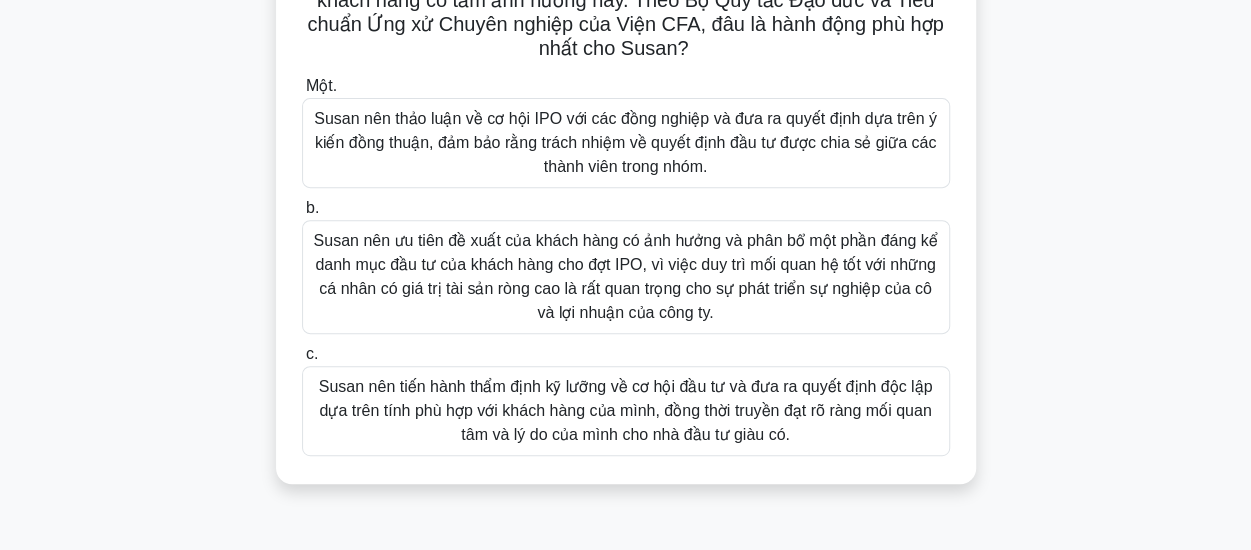 click on "Susan nên tiến hành thẩm định kỹ lưỡng về cơ hội đầu tư và đưa ra quyết định độc lập dựa trên tính phù hợp với khách hàng của mình, đồng thời truyền đạt rõ ràng mối quan tâm và lý do của mình cho nhà đầu tư giàu có." at bounding box center [626, 410] 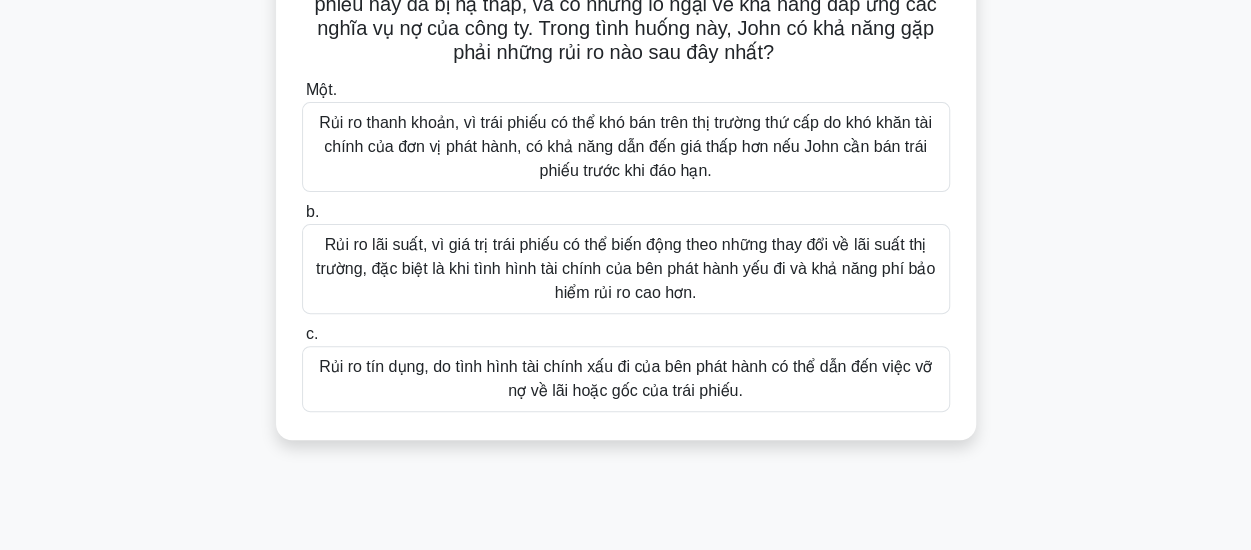 scroll, scrollTop: 100, scrollLeft: 0, axis: vertical 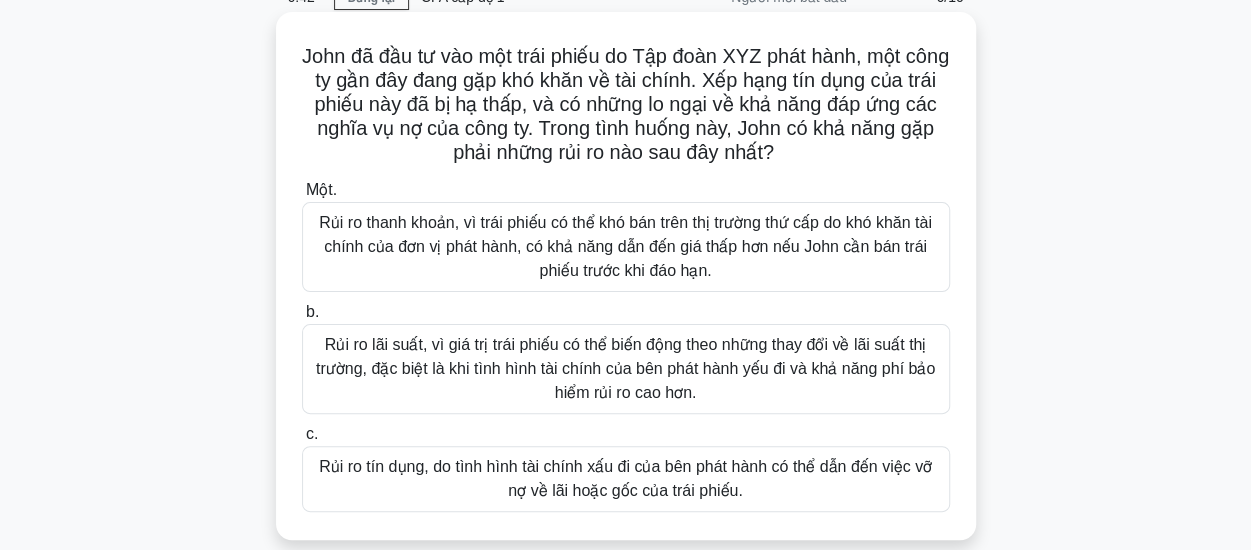 click on "Rủi ro tín dụng, do tình hình tài chính xấu đi của bên phát hành có thể dẫn đến việc vỡ nợ về lãi hoặc gốc của trái phiếu." at bounding box center [625, 478] 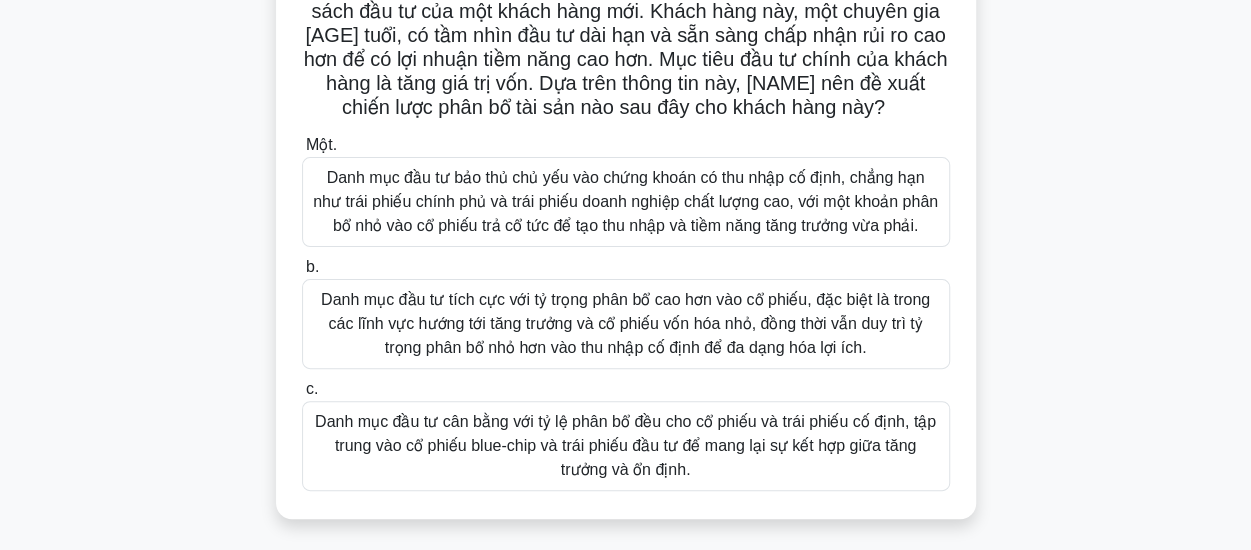 scroll, scrollTop: 200, scrollLeft: 0, axis: vertical 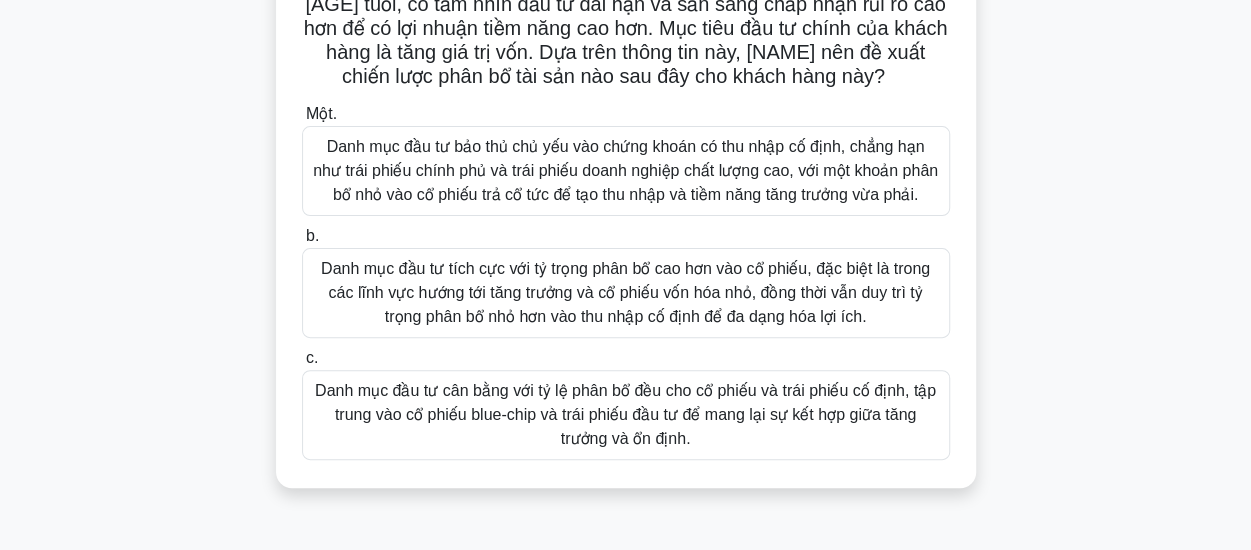 click on "Danh mục đầu tư tích cực với tỷ trọng phân bổ cao hơn vào cổ phiếu, đặc biệt là trong các lĩnh vực hướng tới tăng trưởng và cổ phiếu vốn hóa nhỏ, đồng thời vẫn duy trì tỷ trọng phân bổ nhỏ hơn vào thu nhập cố định để đa dạng hóa lợi ích." at bounding box center (625, 292) 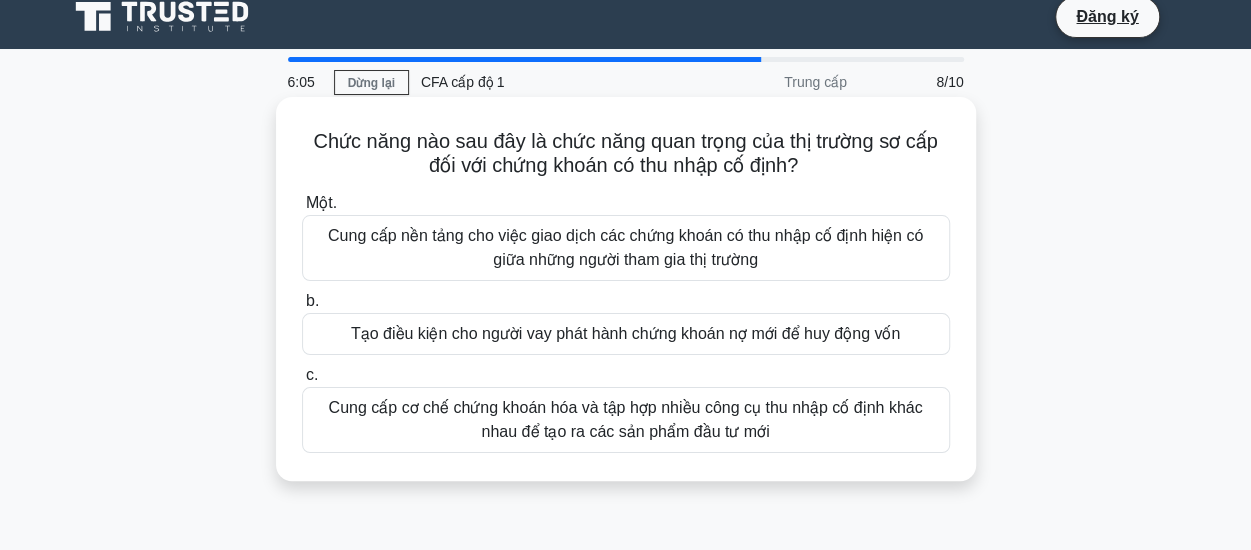 scroll, scrollTop: 0, scrollLeft: 0, axis: both 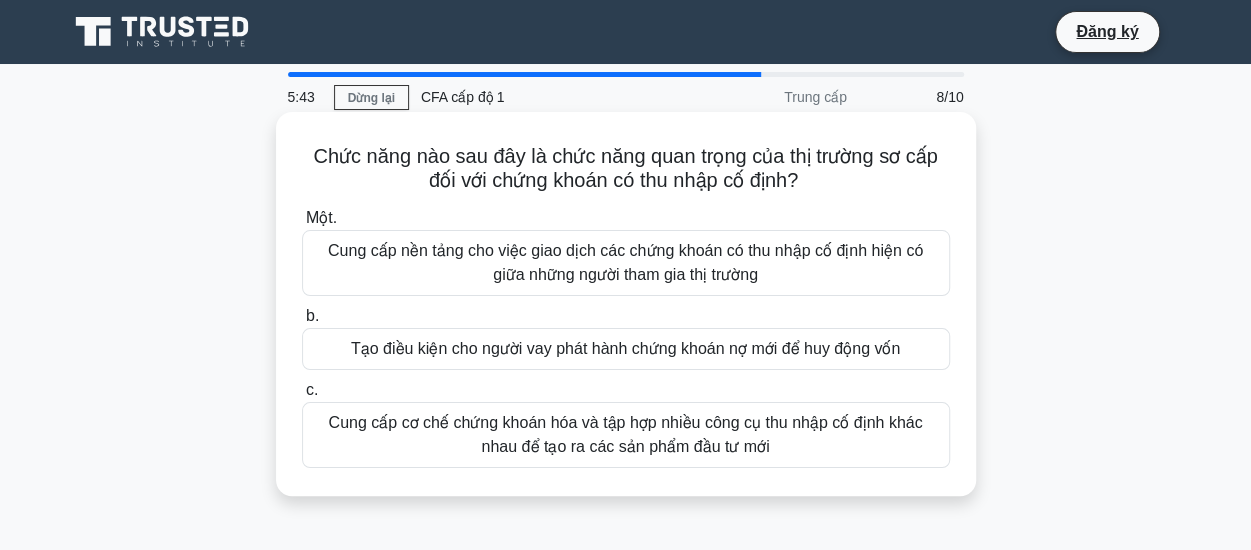 click on "Cung cấp nền tảng cho việc giao dịch các chứng khoán có thu nhập cố định hiện có giữa những người tham gia thị trường" at bounding box center [625, 262] 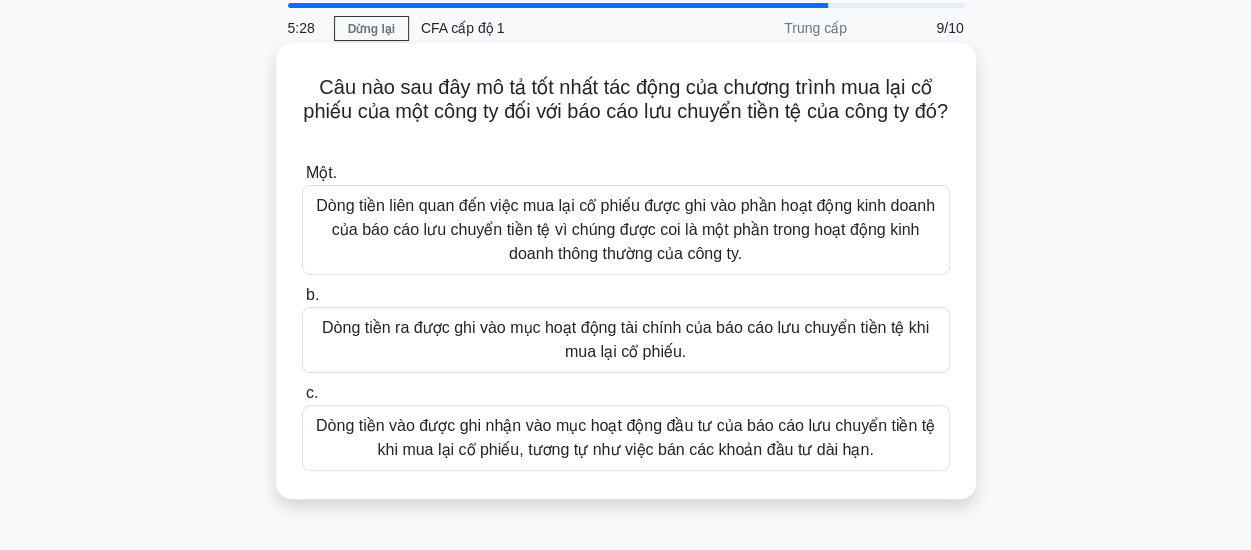 scroll, scrollTop: 100, scrollLeft: 0, axis: vertical 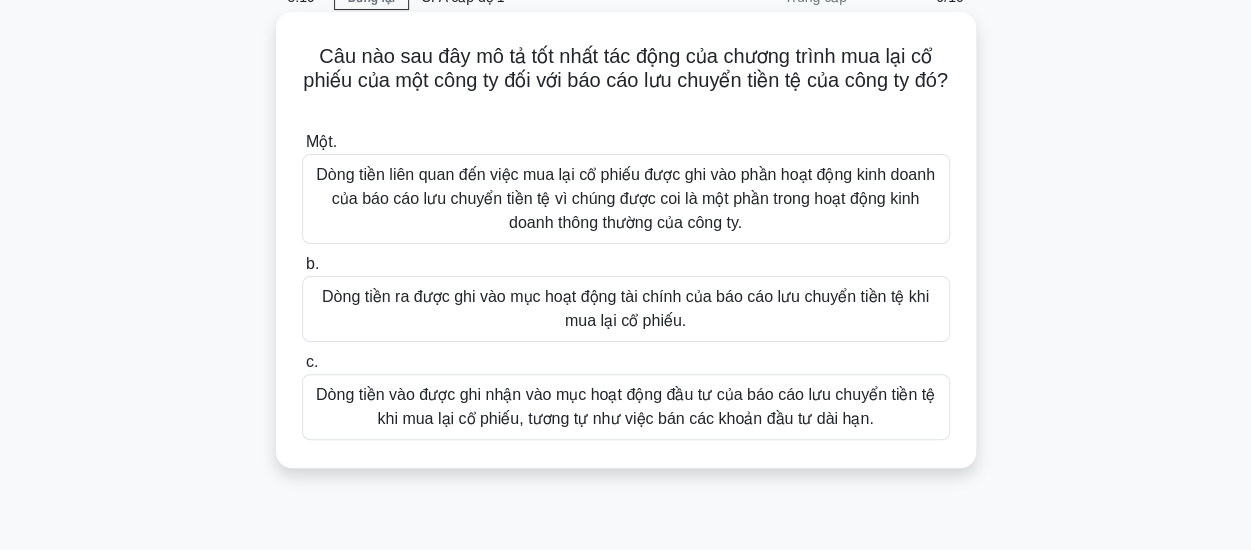 click on "Dòng tiền vào được ghi nhận vào mục hoạt động đầu tư của báo cáo lưu chuyển tiền tệ khi mua lại cổ phiếu, tương tự như việc bán các khoản đầu tư dài hạn." at bounding box center [625, 406] 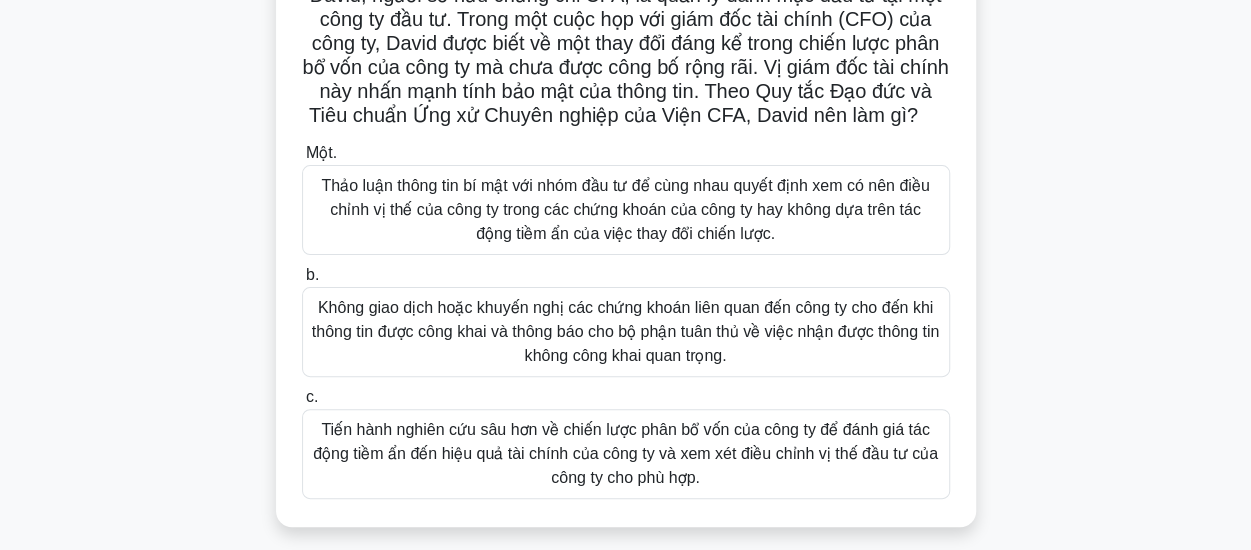 scroll, scrollTop: 200, scrollLeft: 0, axis: vertical 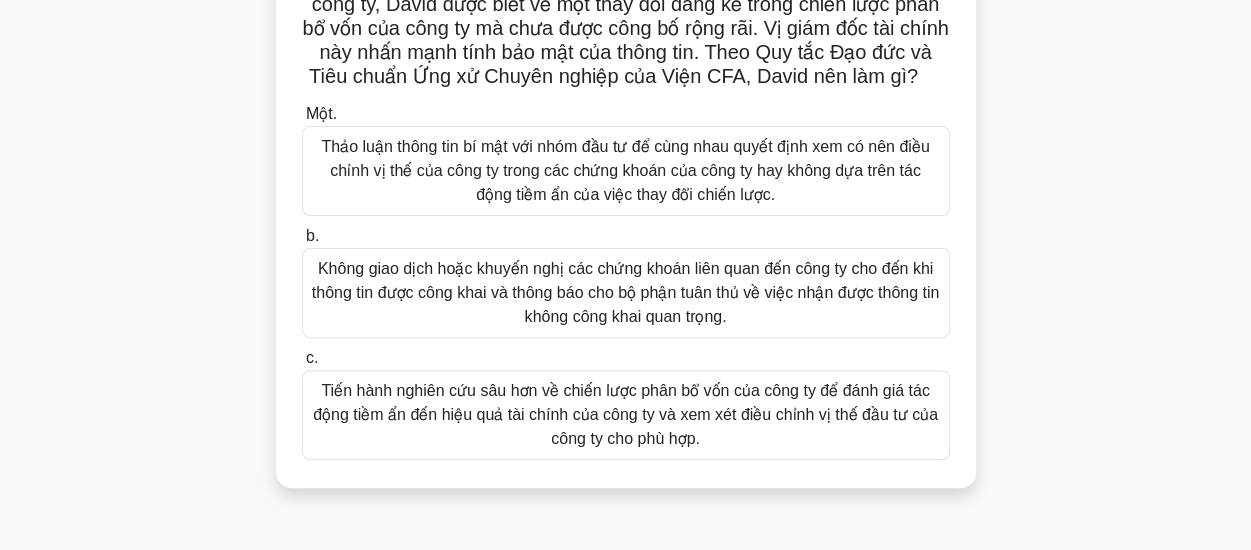 click on "Không giao dịch hoặc khuyến nghị các chứng khoán liên quan đến công ty cho đến khi thông tin được công khai và thông báo cho bộ phận tuân thủ về việc nhận được thông tin không công khai quan trọng." at bounding box center [626, 292] 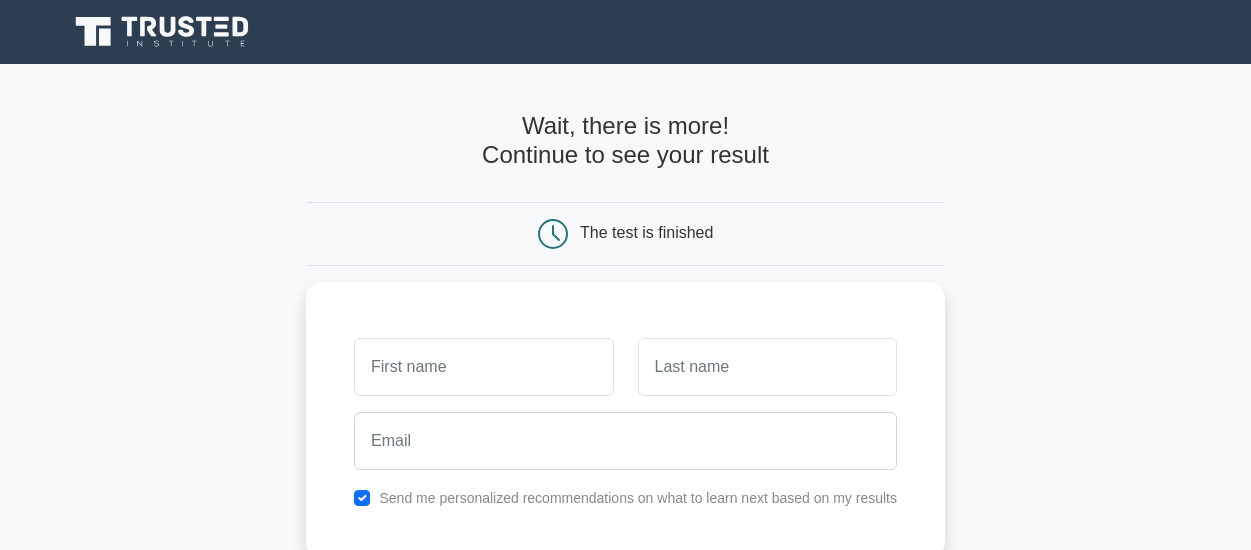 scroll, scrollTop: 0, scrollLeft: 0, axis: both 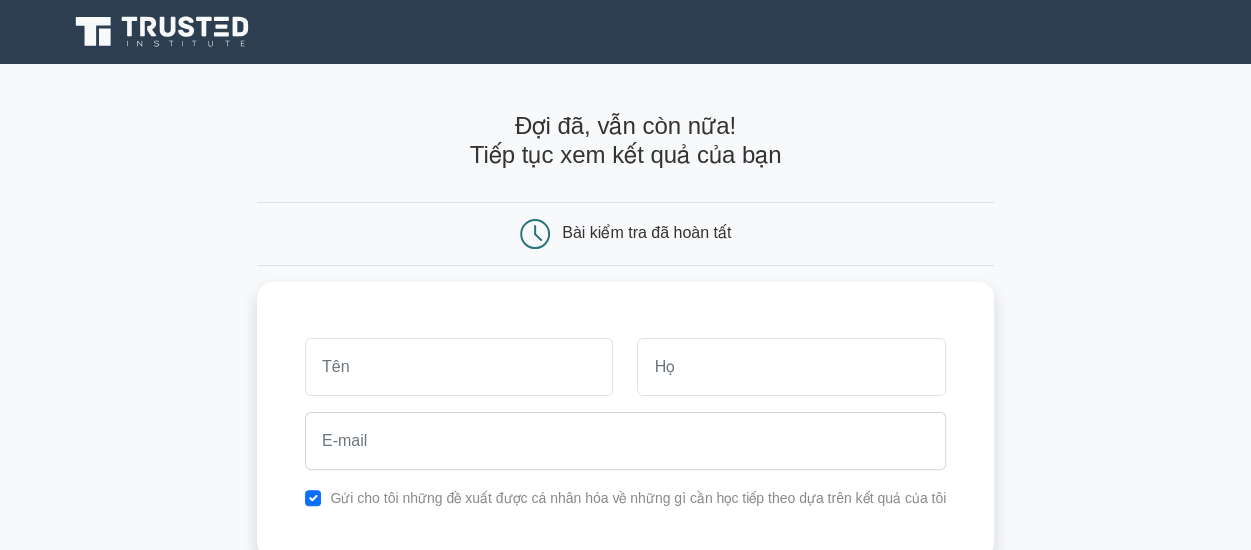 drag, startPoint x: 548, startPoint y: 136, endPoint x: 715, endPoint y: 153, distance: 167.86304 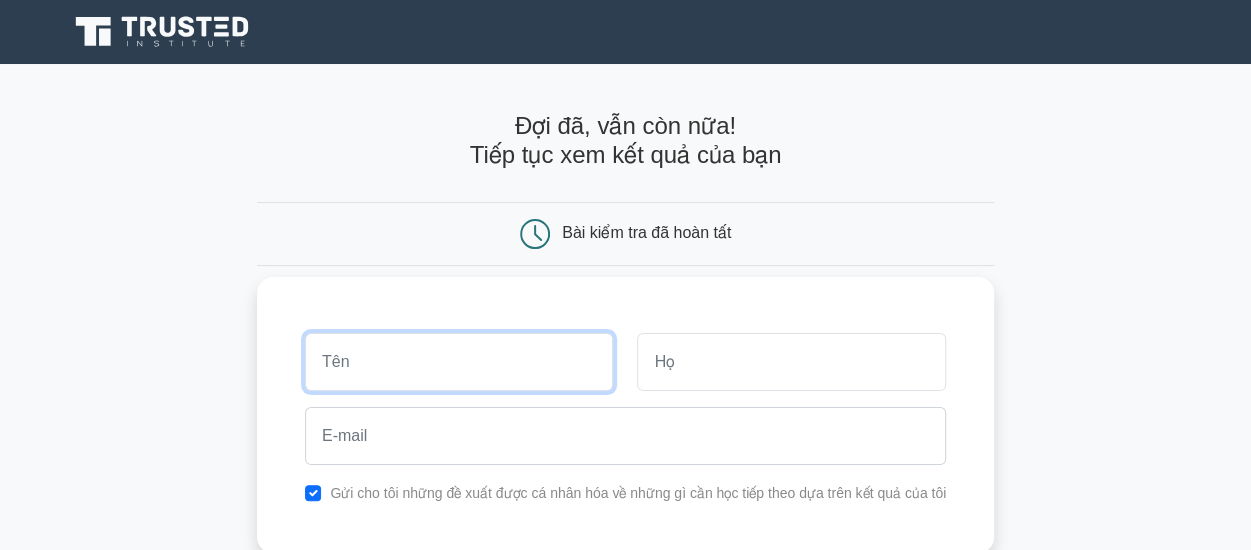 click at bounding box center (459, 362) 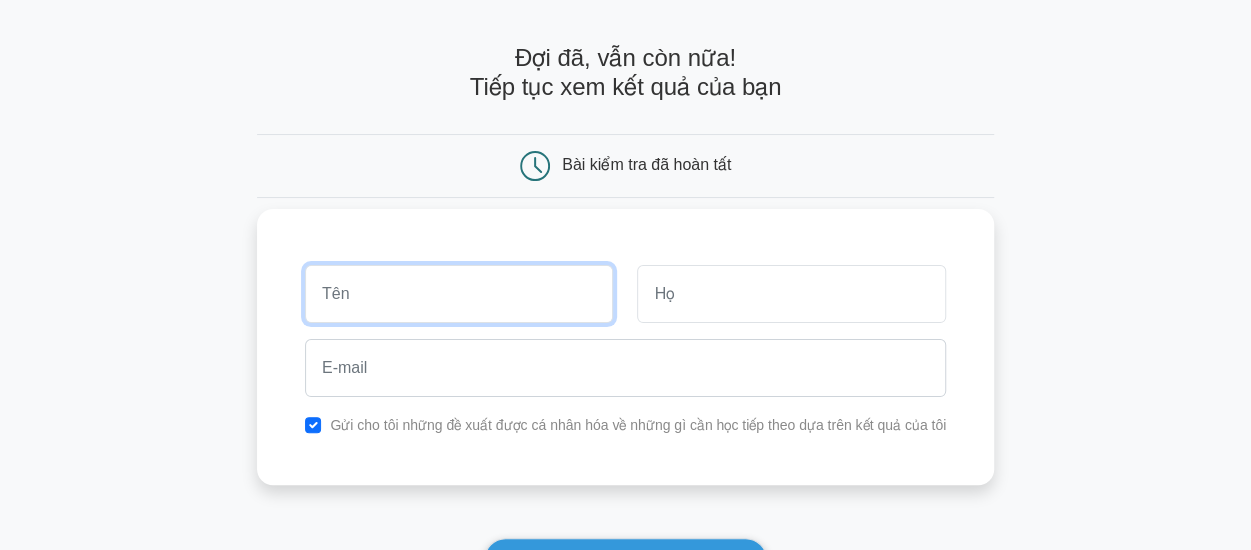 scroll, scrollTop: 100, scrollLeft: 0, axis: vertical 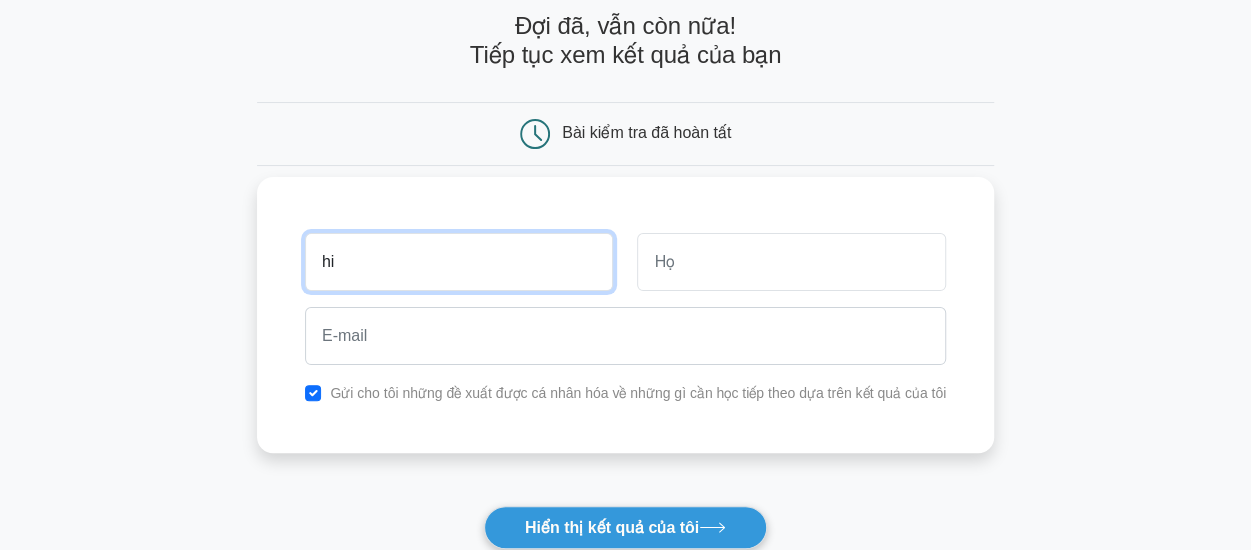 type on "h" 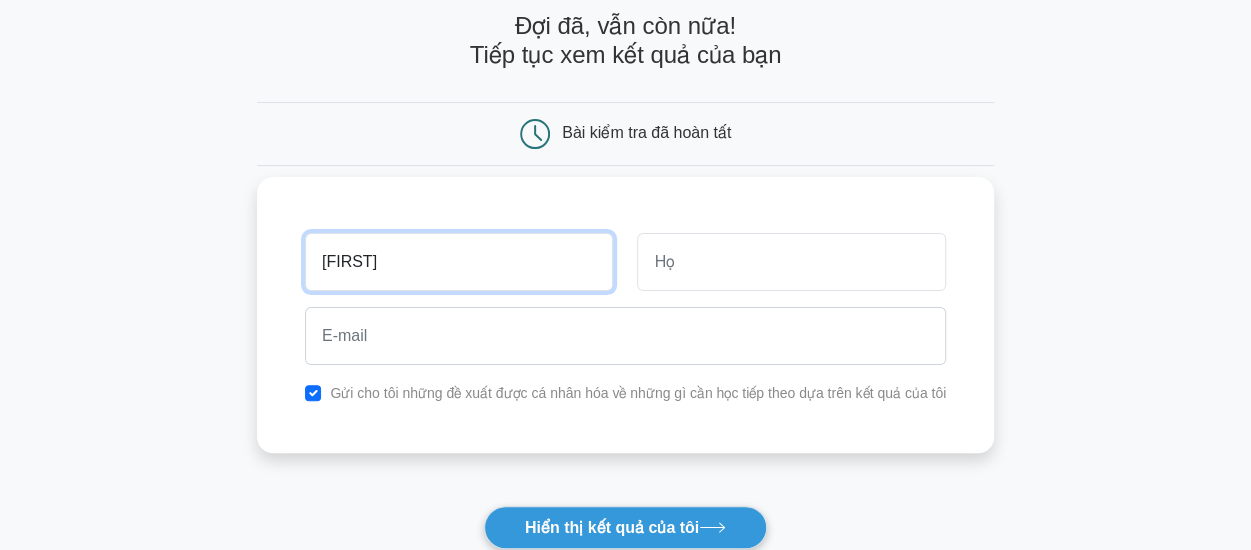 type on "HIEU" 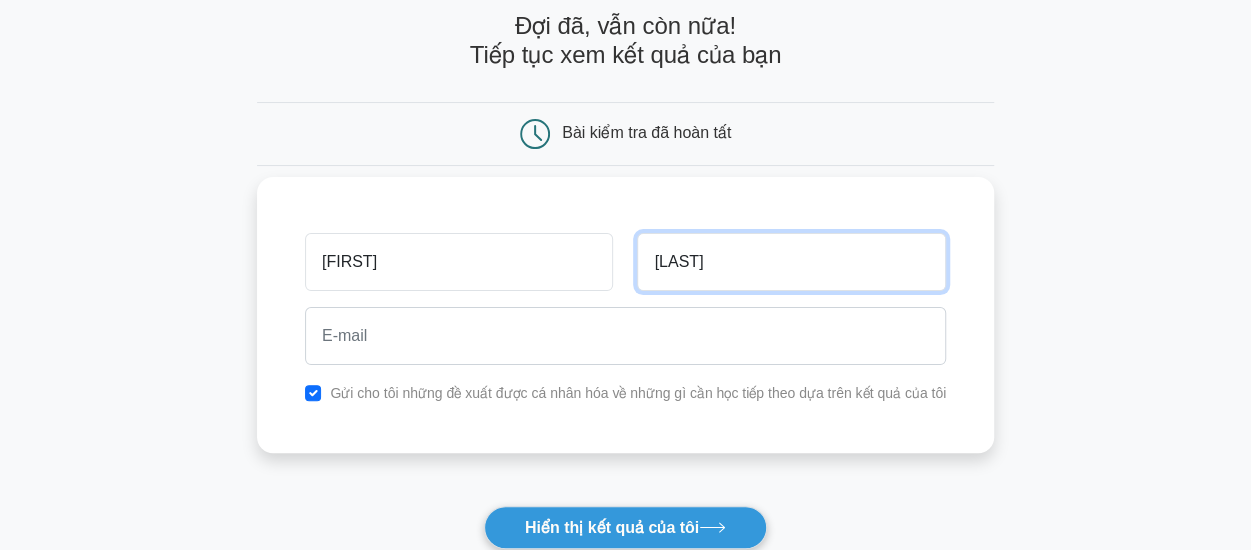 click on "PHANN" at bounding box center [791, 262] 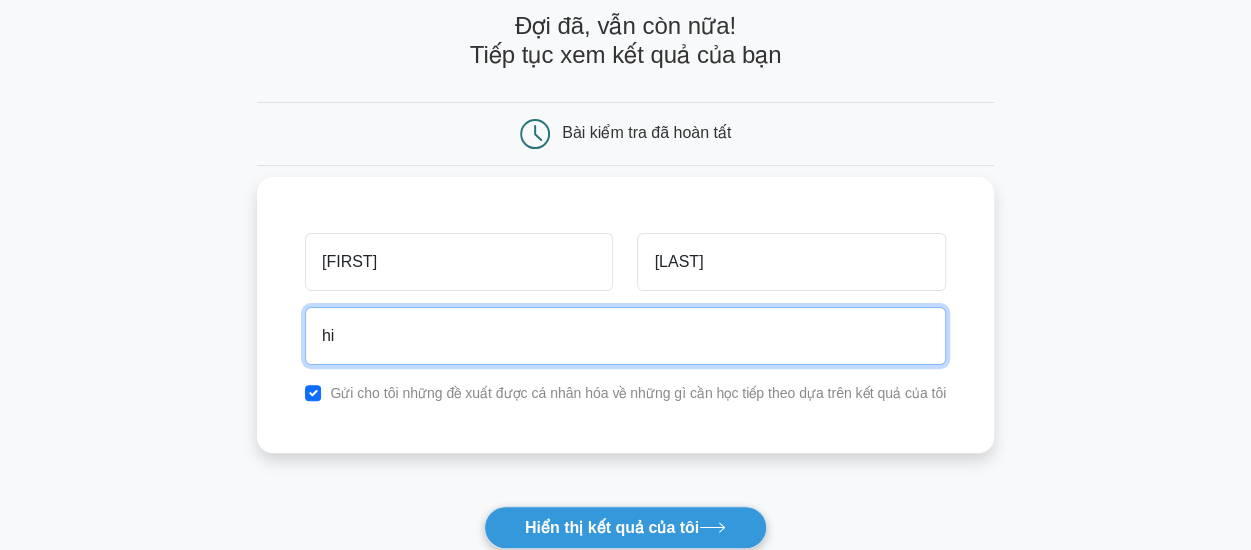 type on "h" 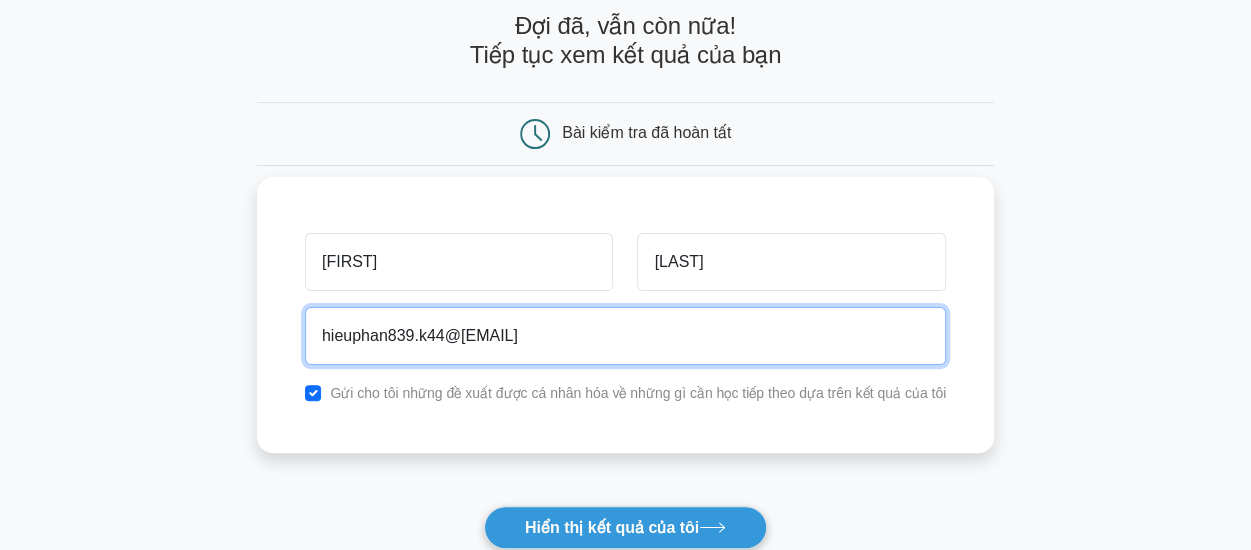 type on "hieuphan839.k44@st.ueh.edu.vn" 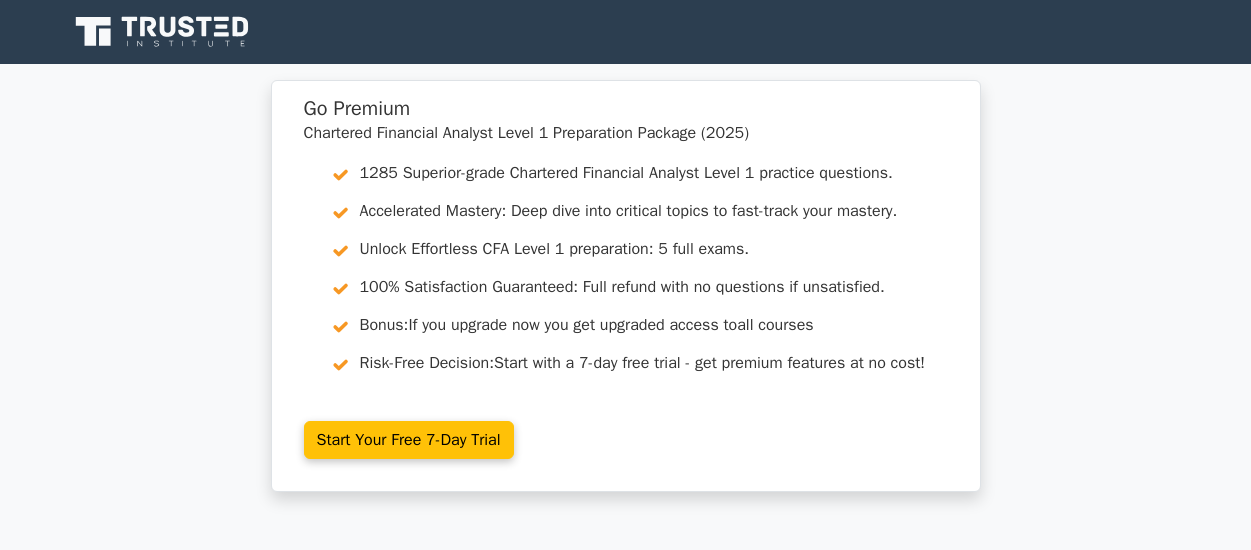 scroll, scrollTop: 0, scrollLeft: 0, axis: both 